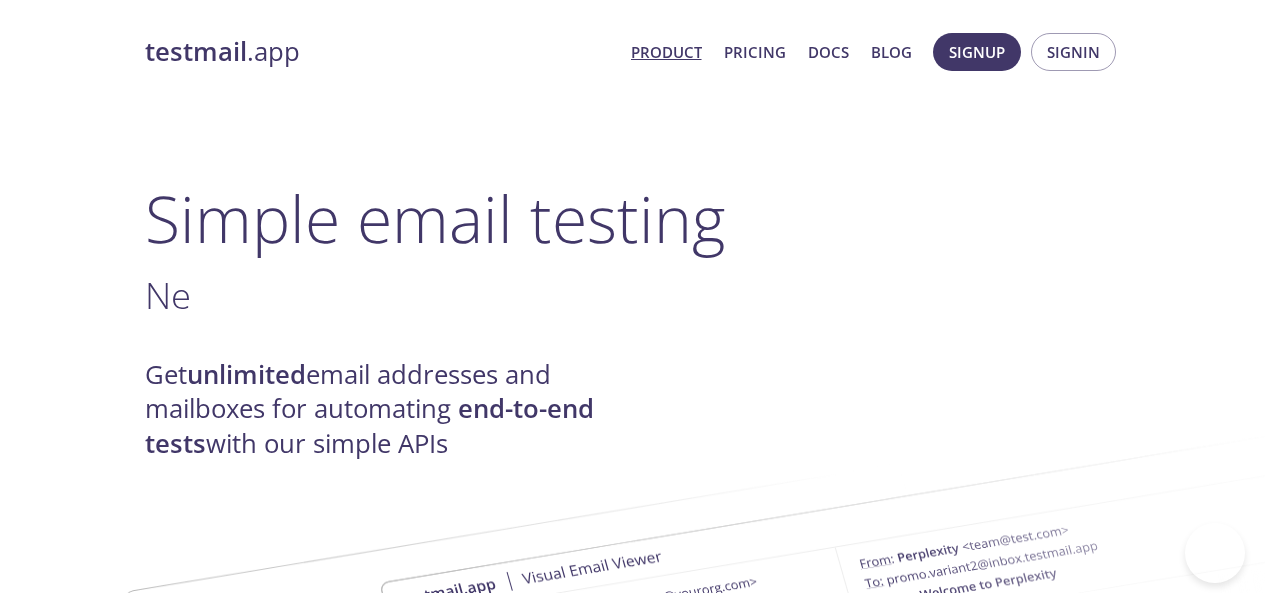 scroll, scrollTop: 0, scrollLeft: 0, axis: both 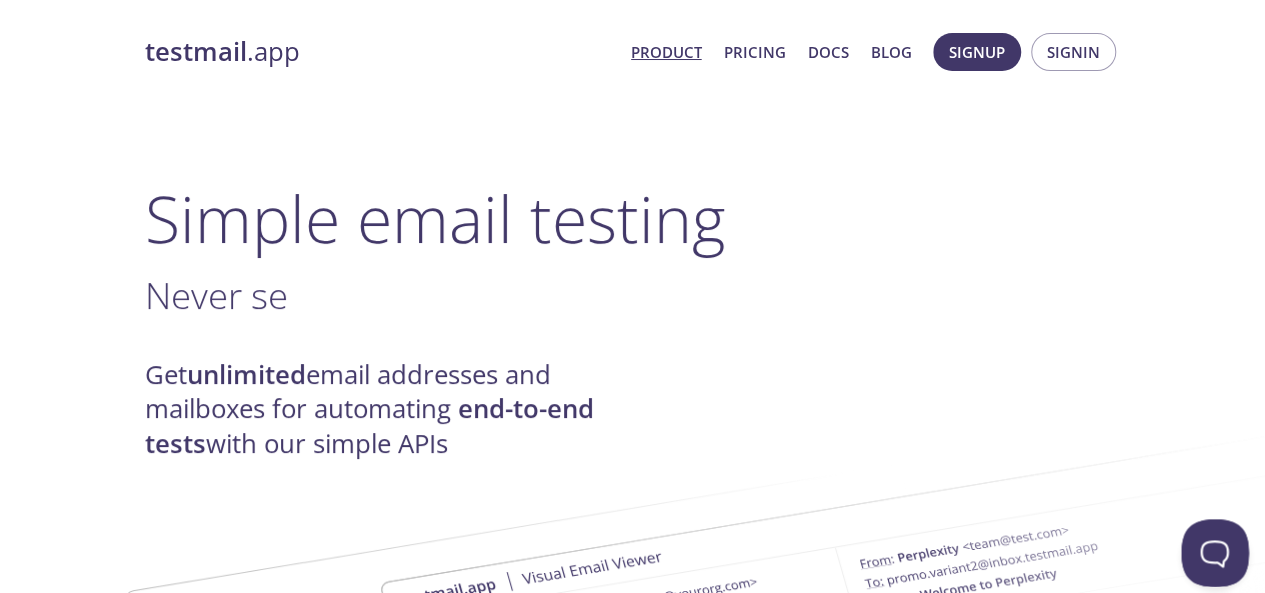 click at bounding box center (1211, 549) 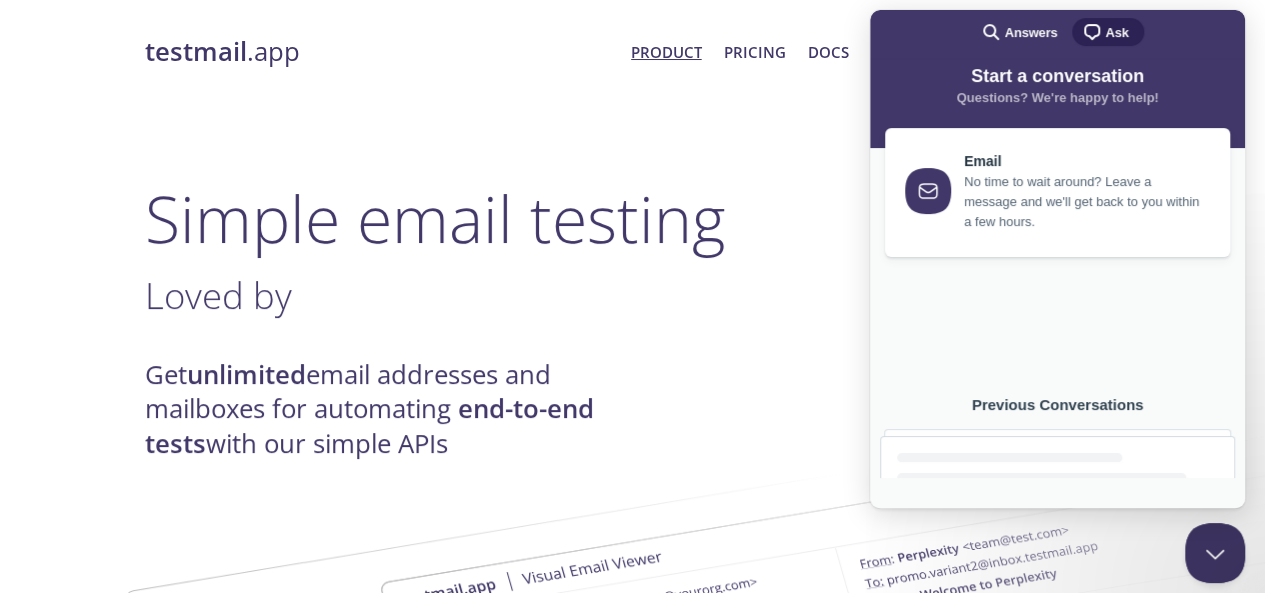 click on "Previous Conversations" at bounding box center (1057, 405) 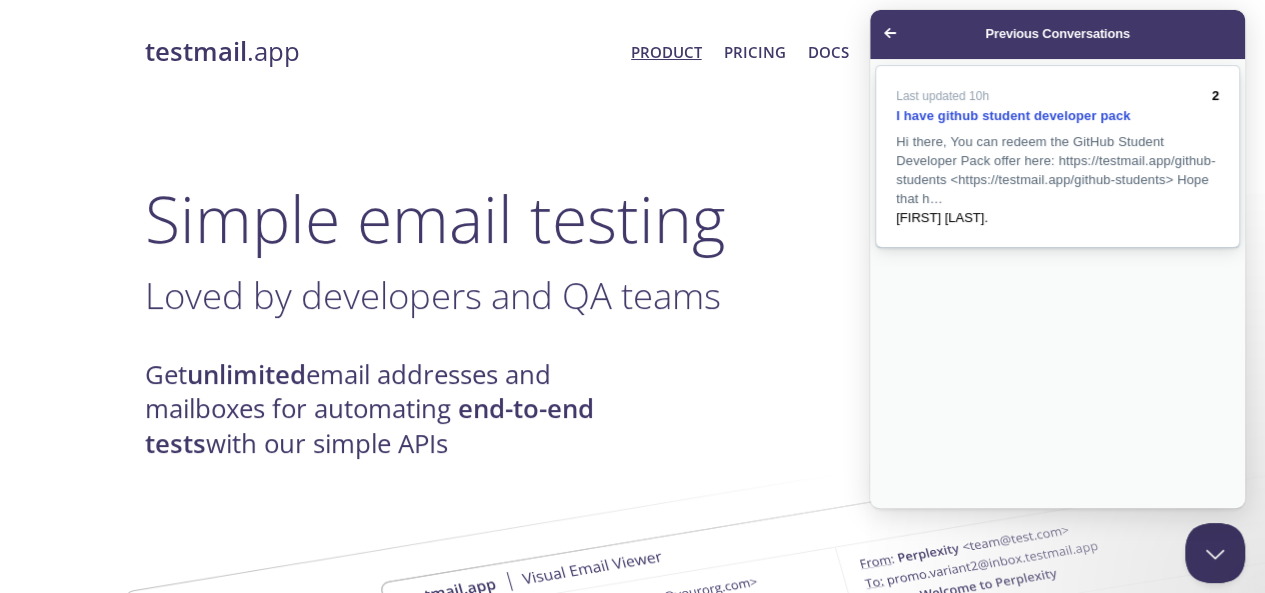 click on "Hi there, You can redeem the GitHub Student Developer Pack offer here: https://testmail.app/github-students <https://testmail.app/github-students> Hope that h…" at bounding box center (1057, 170) 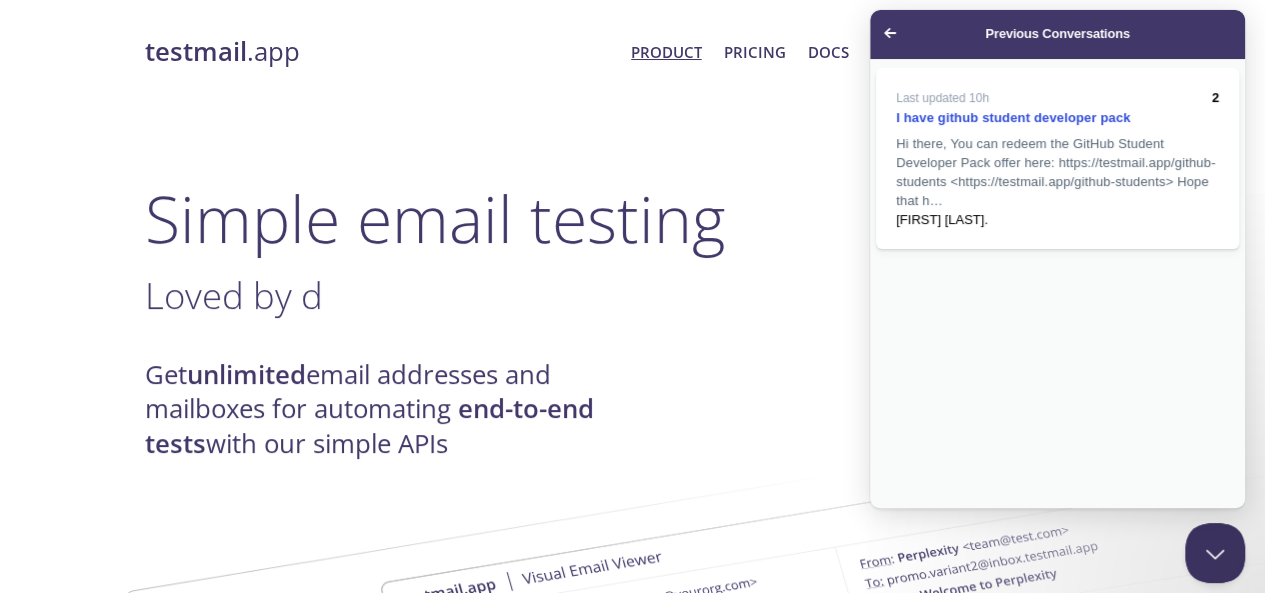 click on "https://testmail.app/github-students" at bounding box center [1006, 787] 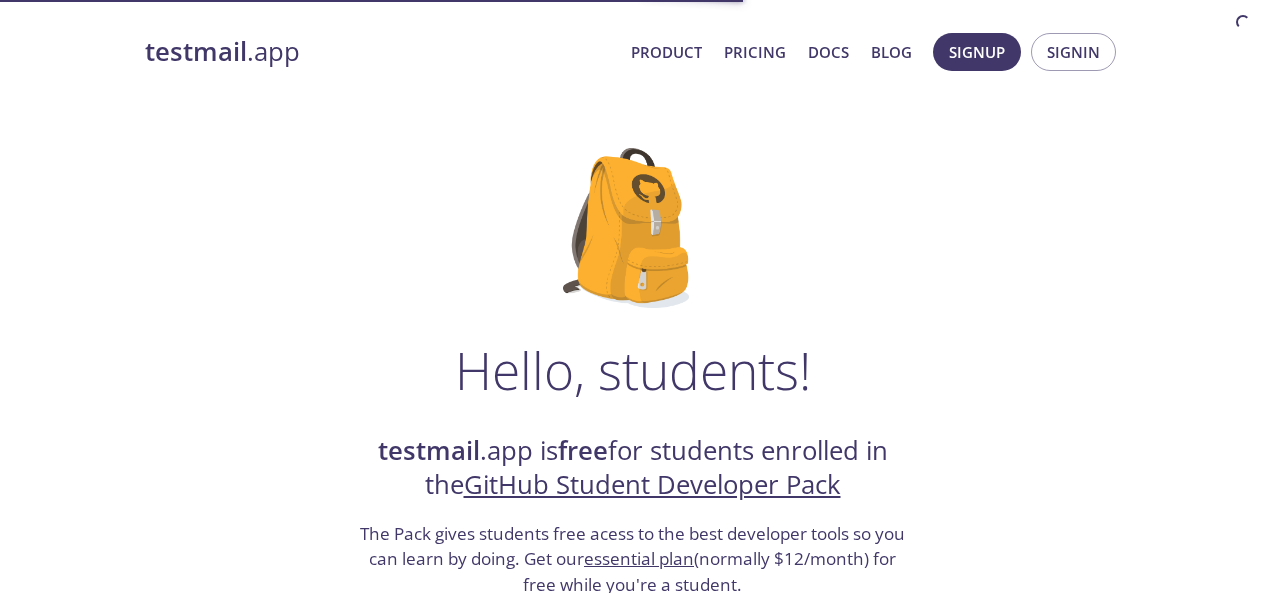 scroll, scrollTop: 0, scrollLeft: 0, axis: both 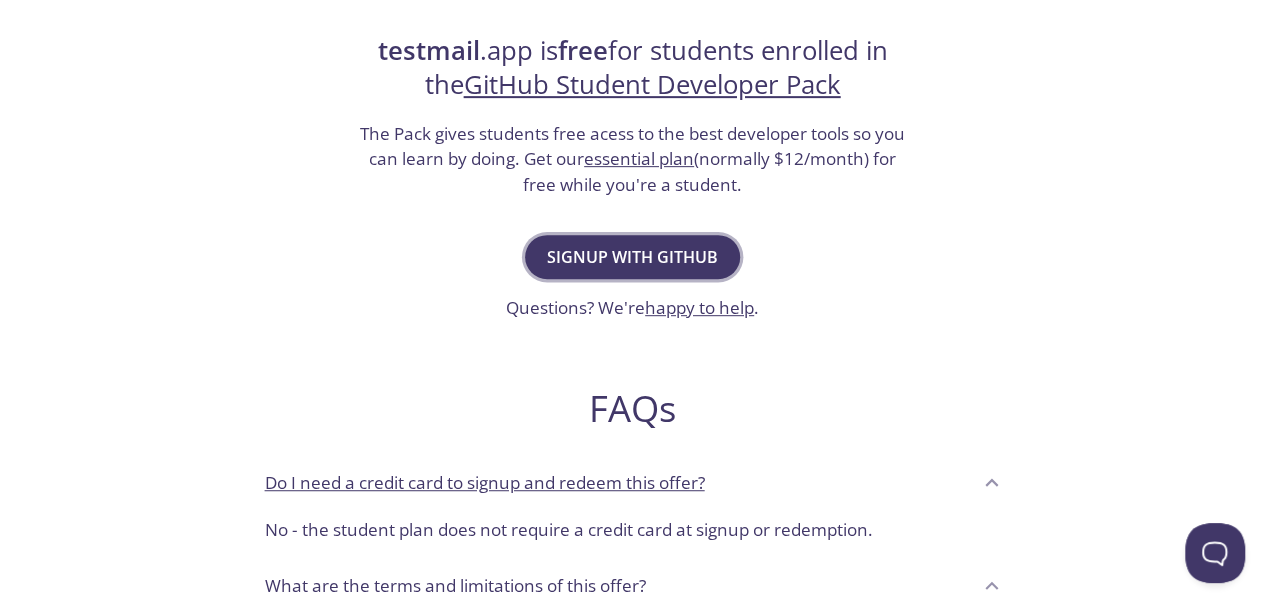 click on "Signup with GitHub" at bounding box center [632, 257] 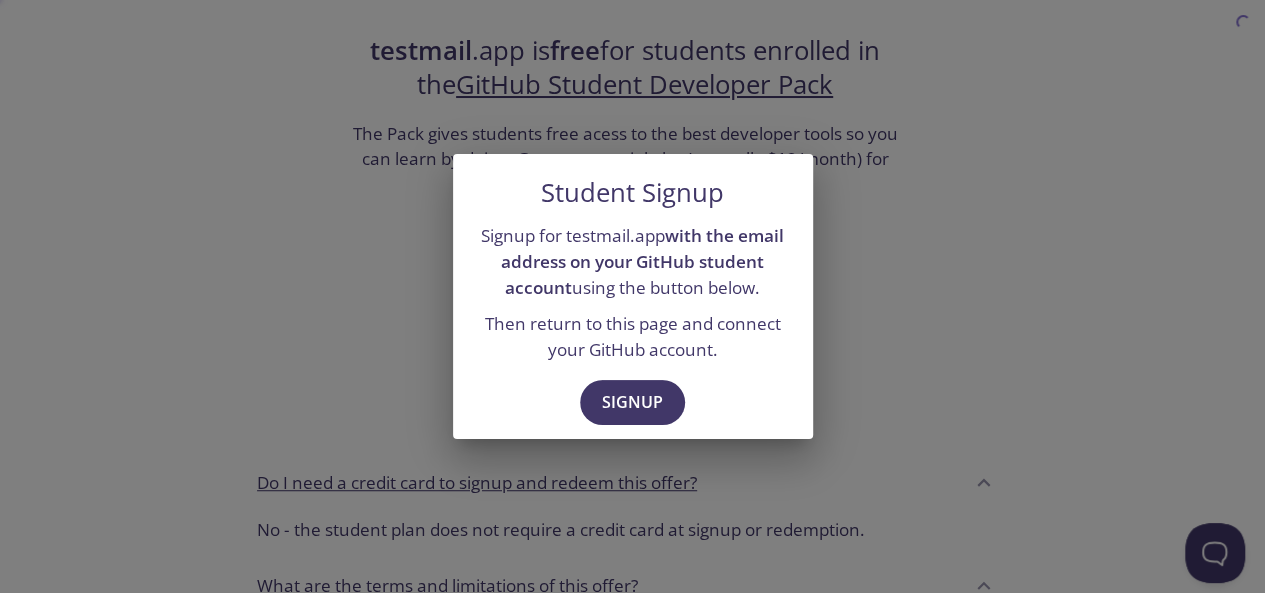 scroll, scrollTop: 0, scrollLeft: 0, axis: both 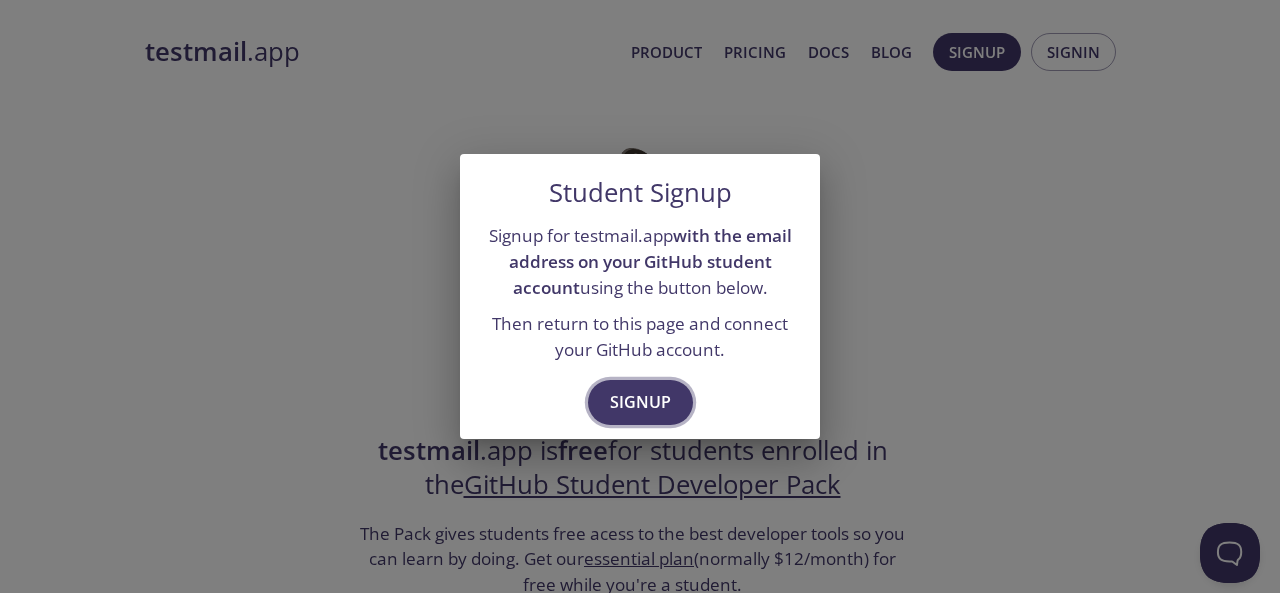 click on "Signup" at bounding box center [640, 402] 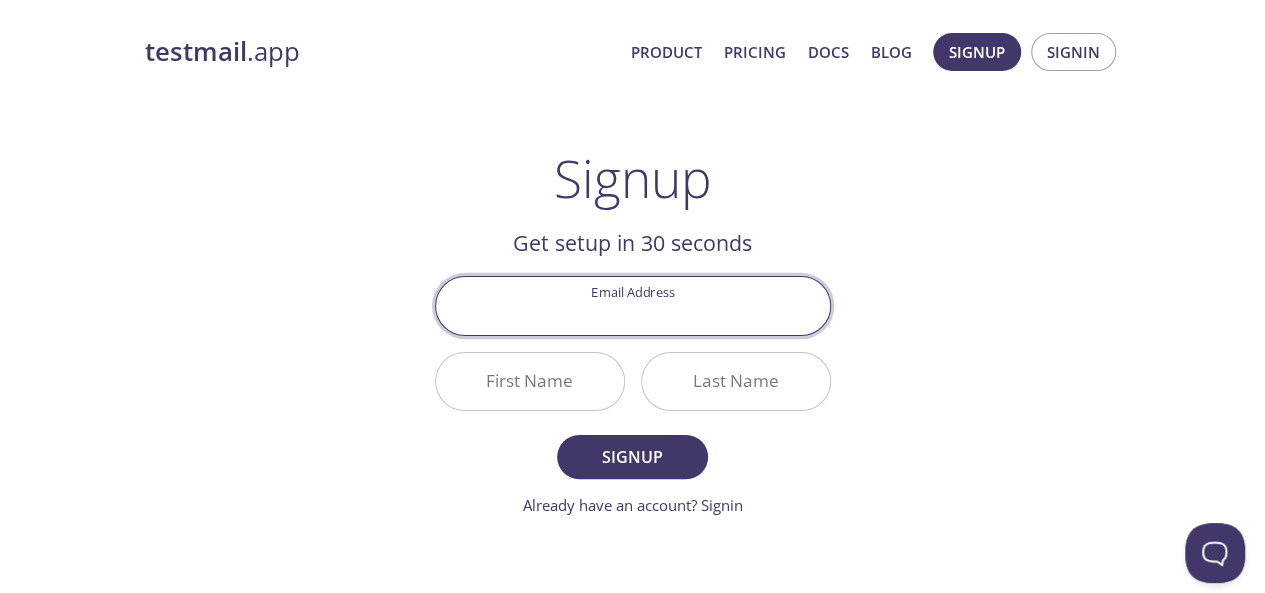 click on "Email Address" at bounding box center (633, 305) 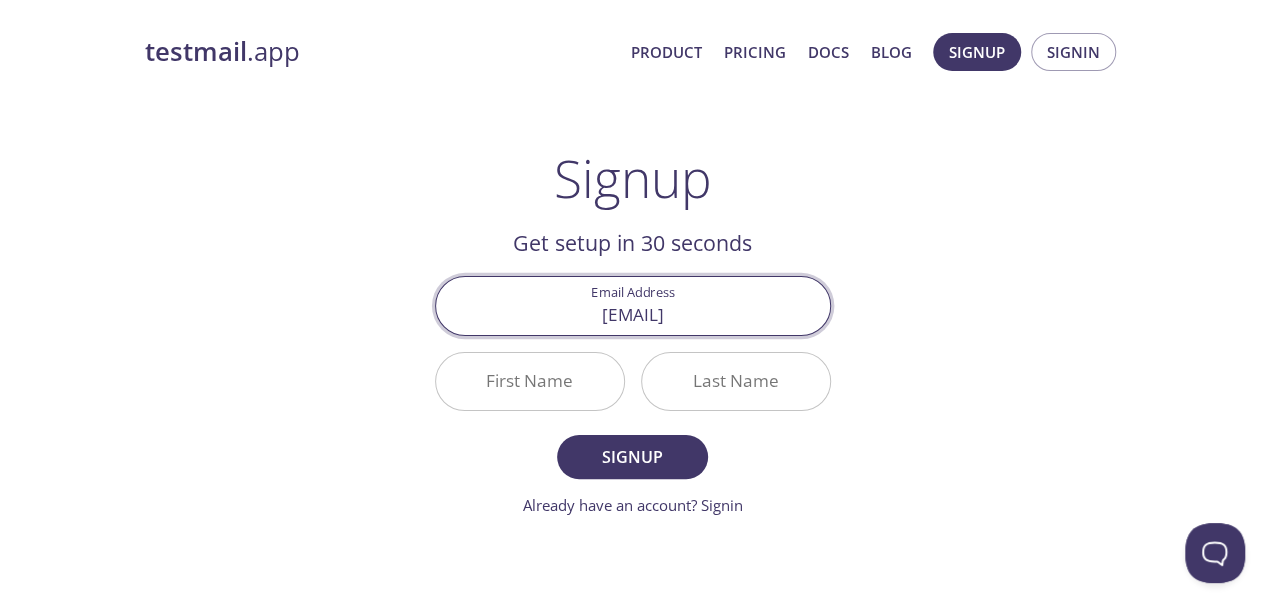 click on "First Name" at bounding box center (530, 381) 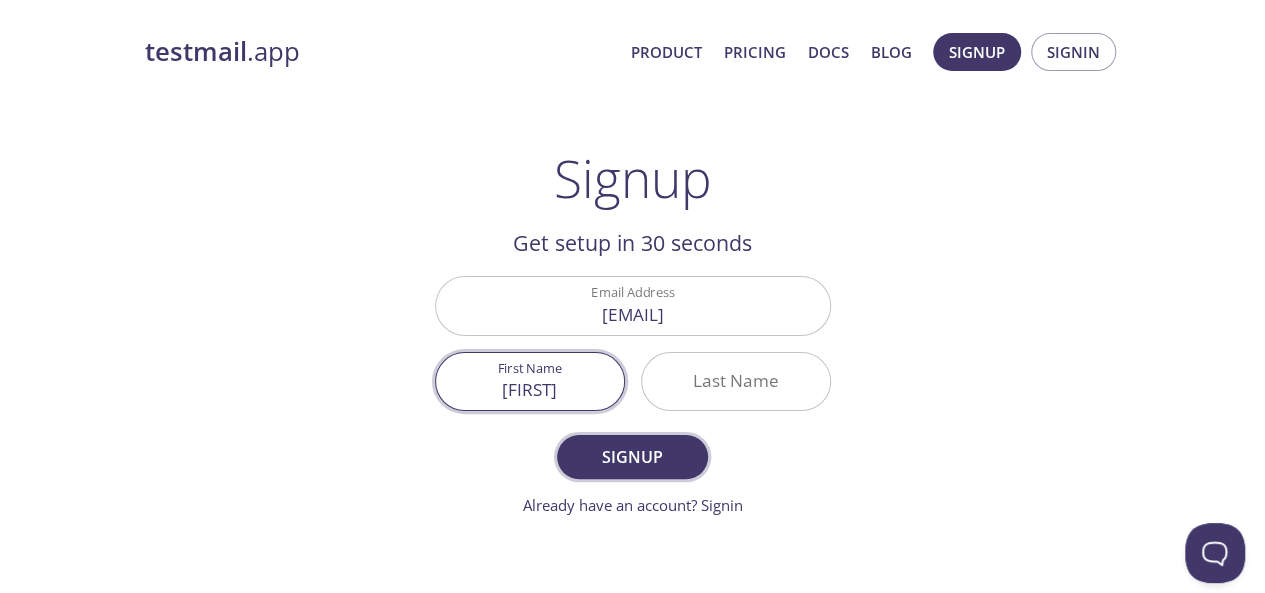 type on "[NAME]" 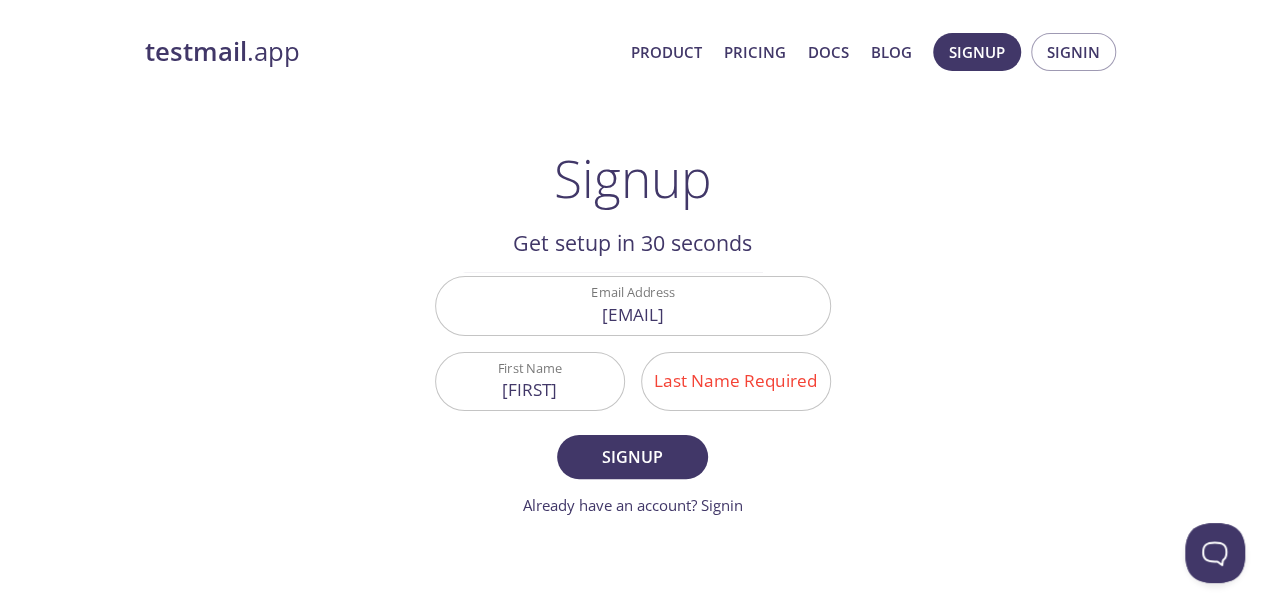 click on "Last Name Required" at bounding box center [736, 381] 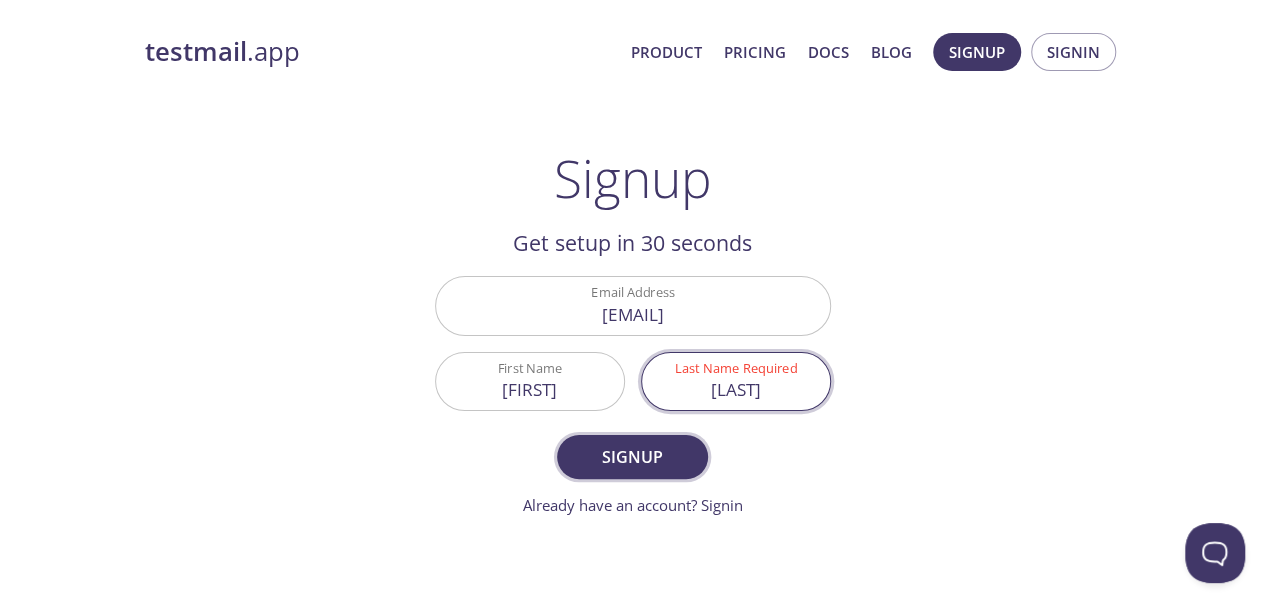 type on "[LAST]" 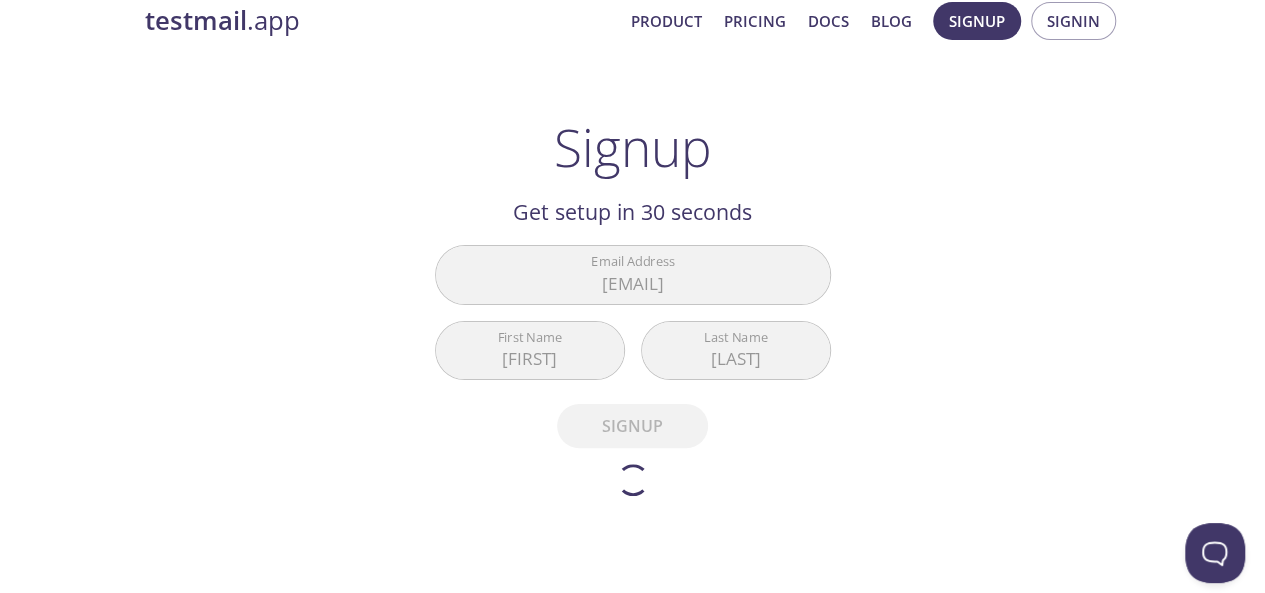 scroll, scrollTop: 0, scrollLeft: 0, axis: both 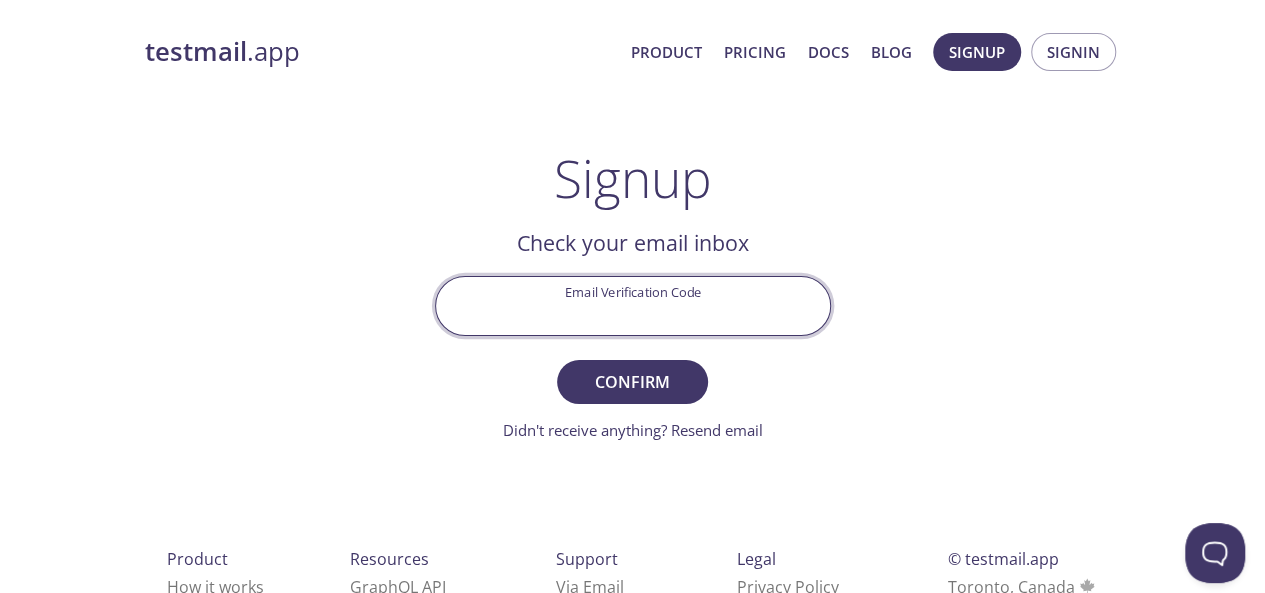 click on "Email Verification Code" at bounding box center [633, 305] 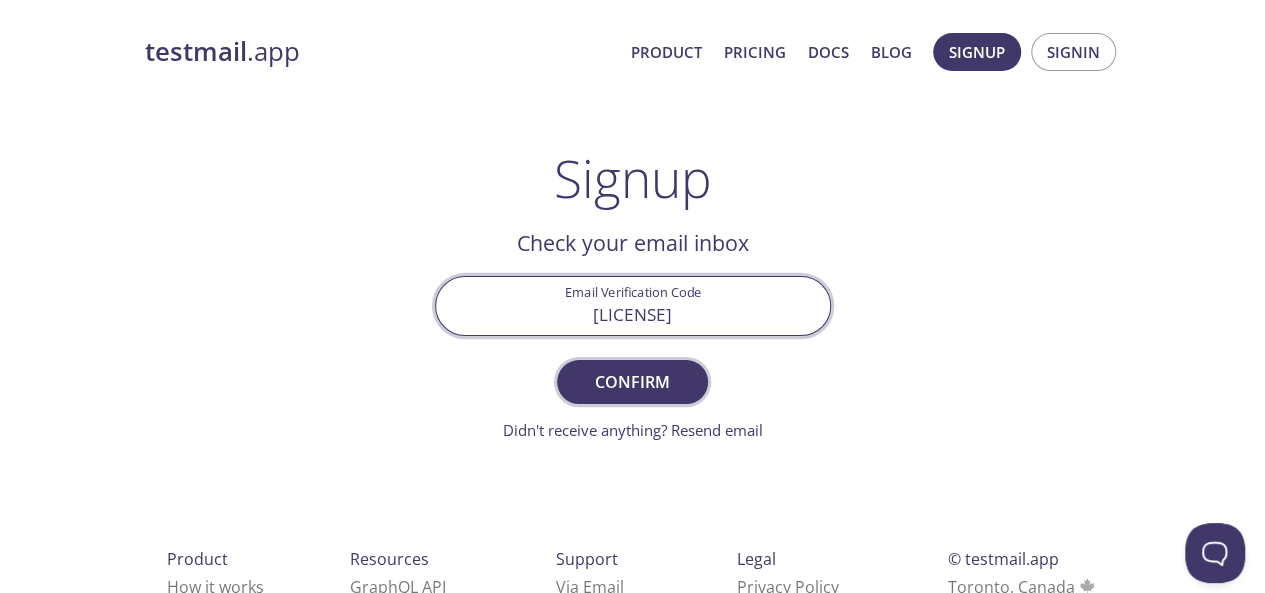 type on "JGP1QDV" 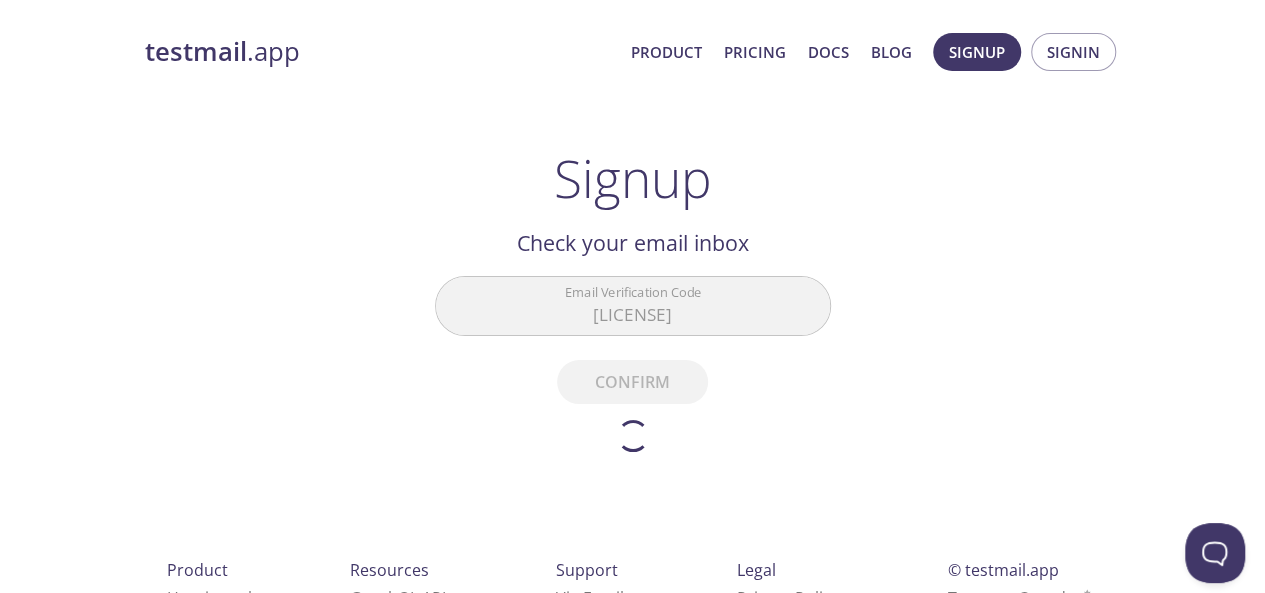 scroll, scrollTop: 100, scrollLeft: 0, axis: vertical 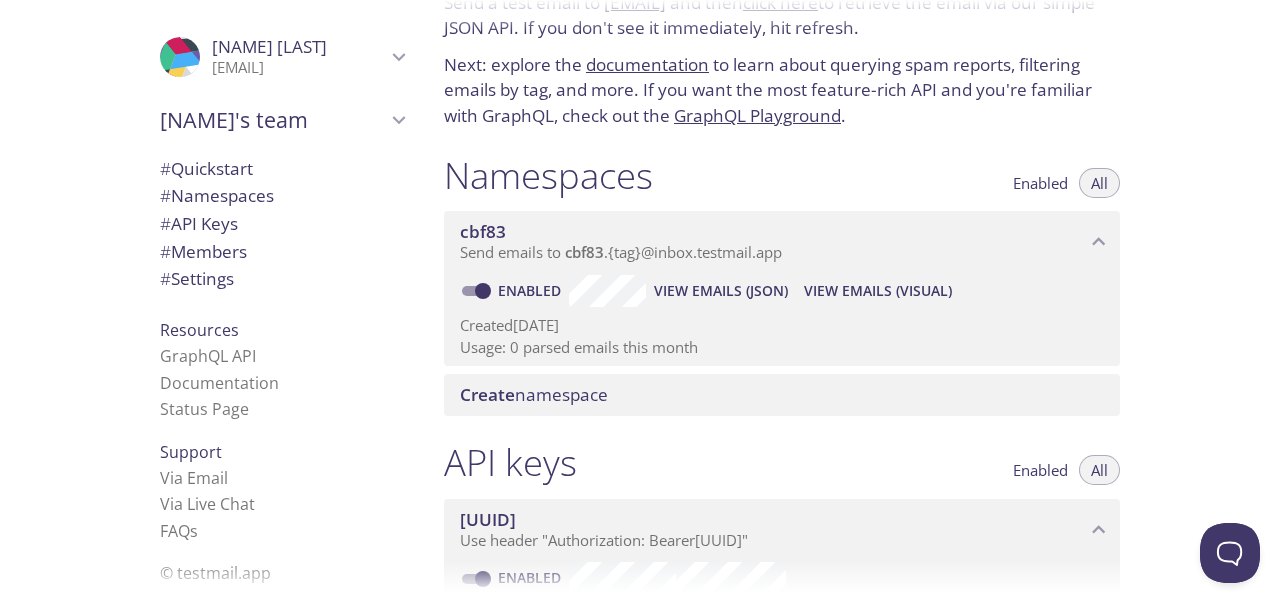 click 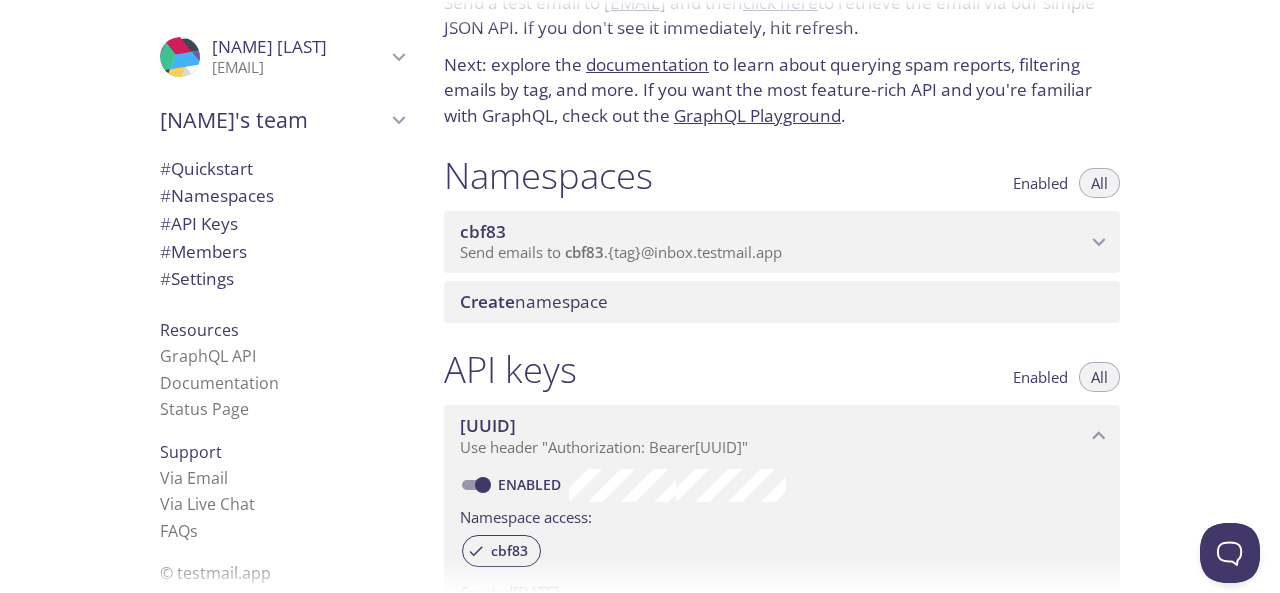 click 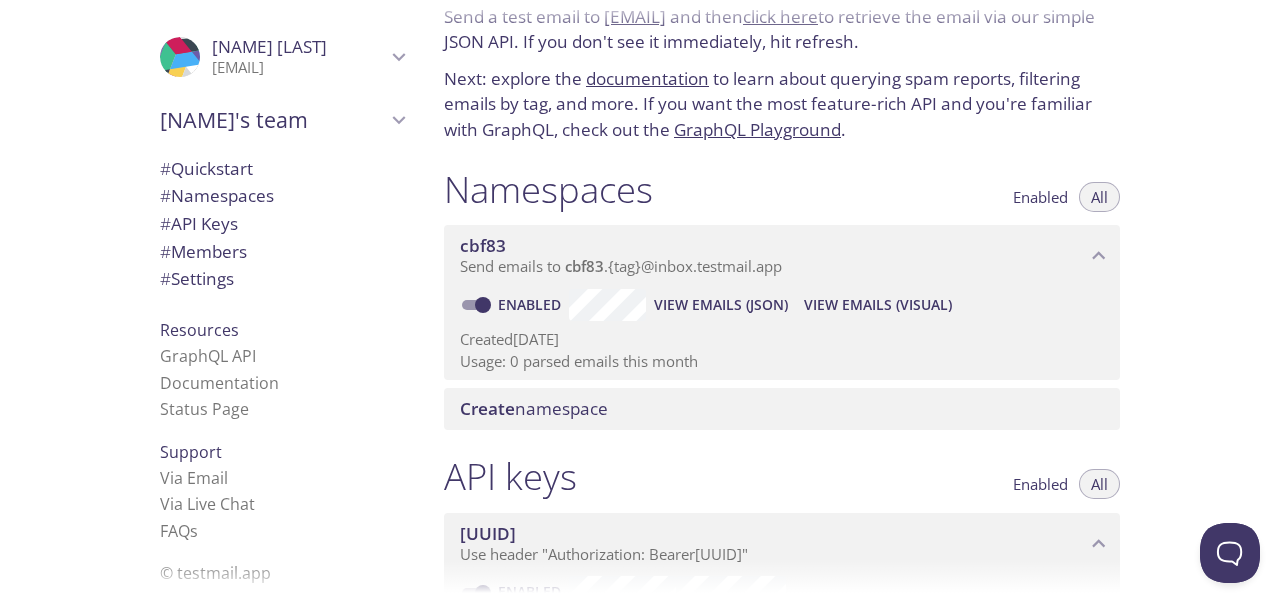 scroll, scrollTop: 0, scrollLeft: 0, axis: both 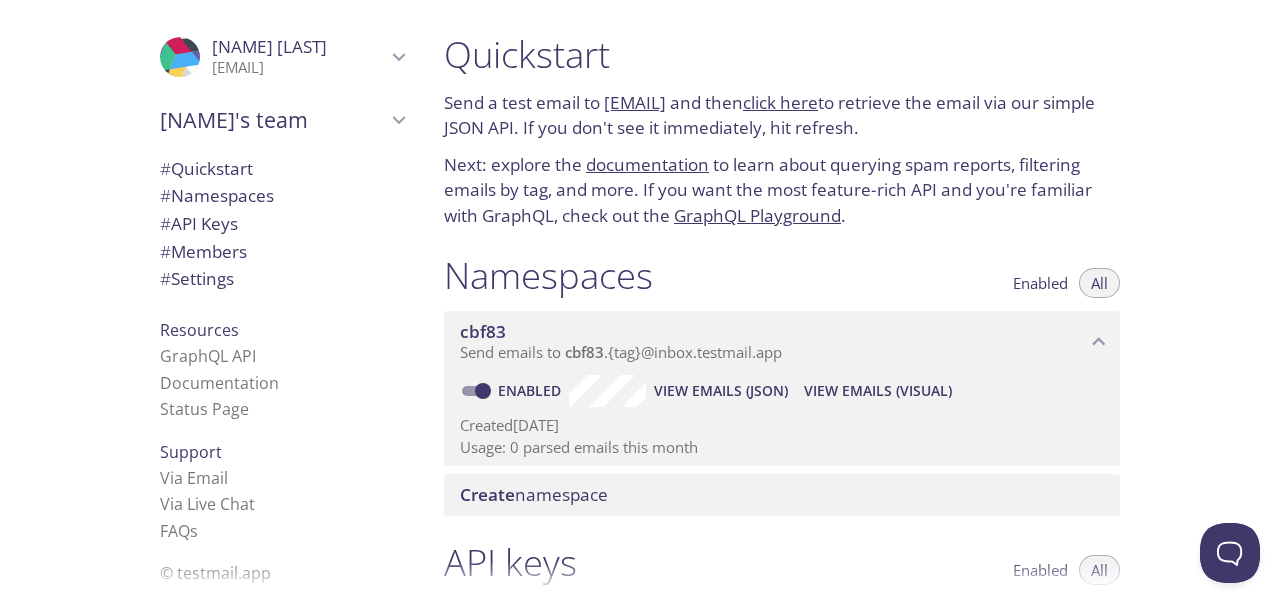 click 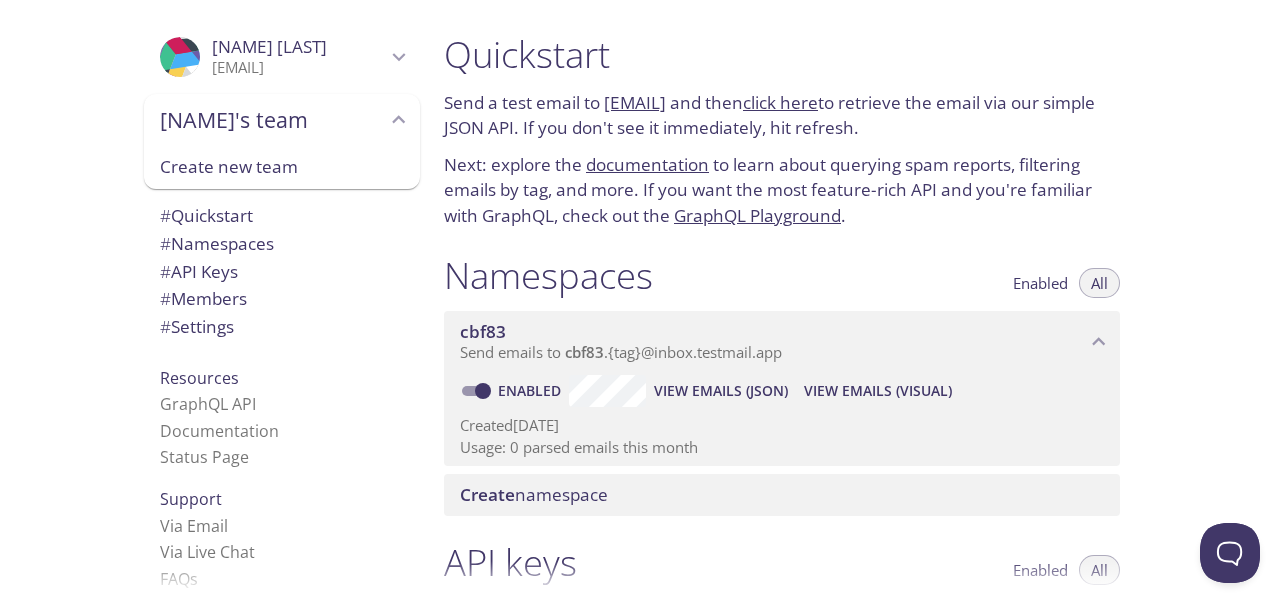 click 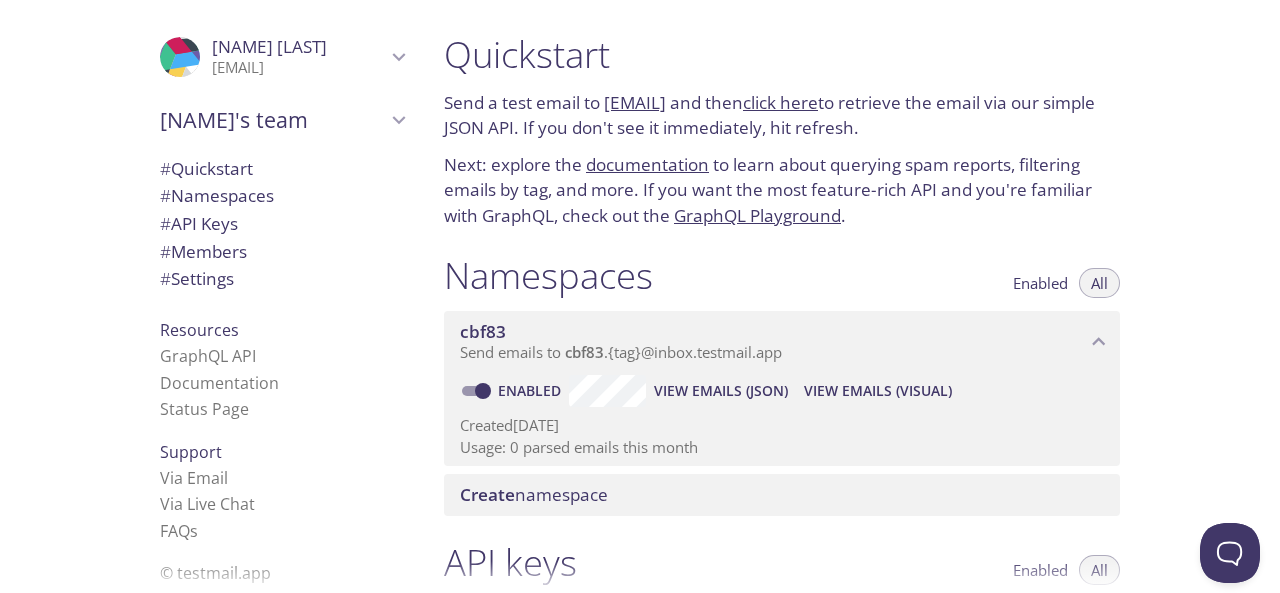 scroll, scrollTop: 1, scrollLeft: 0, axis: vertical 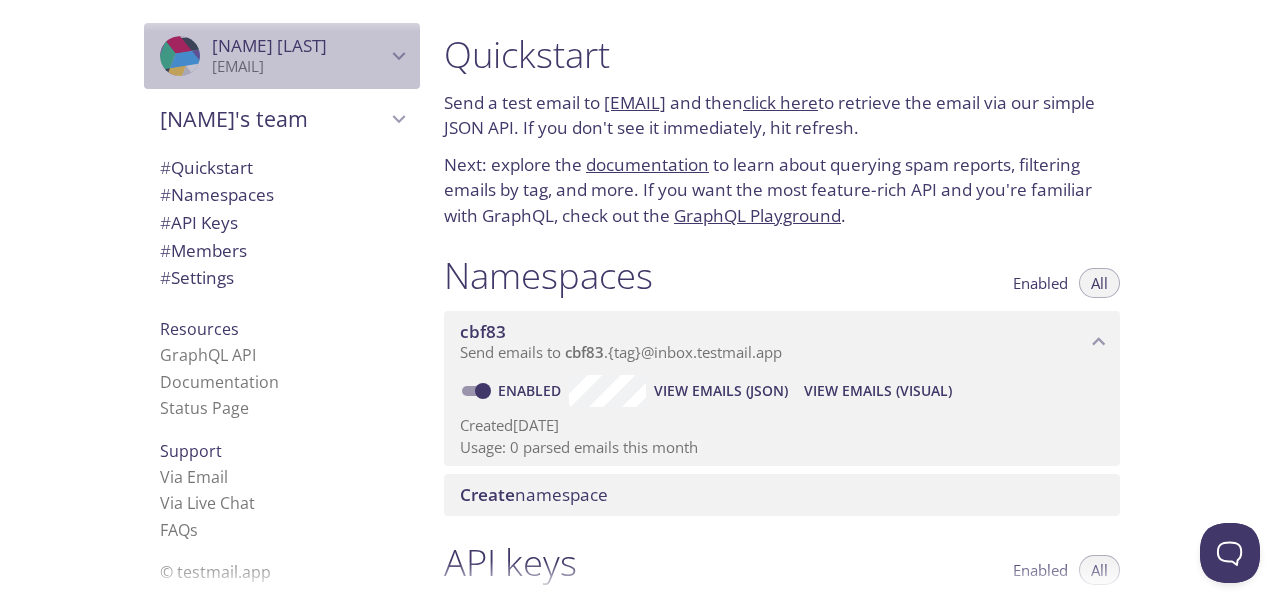 click 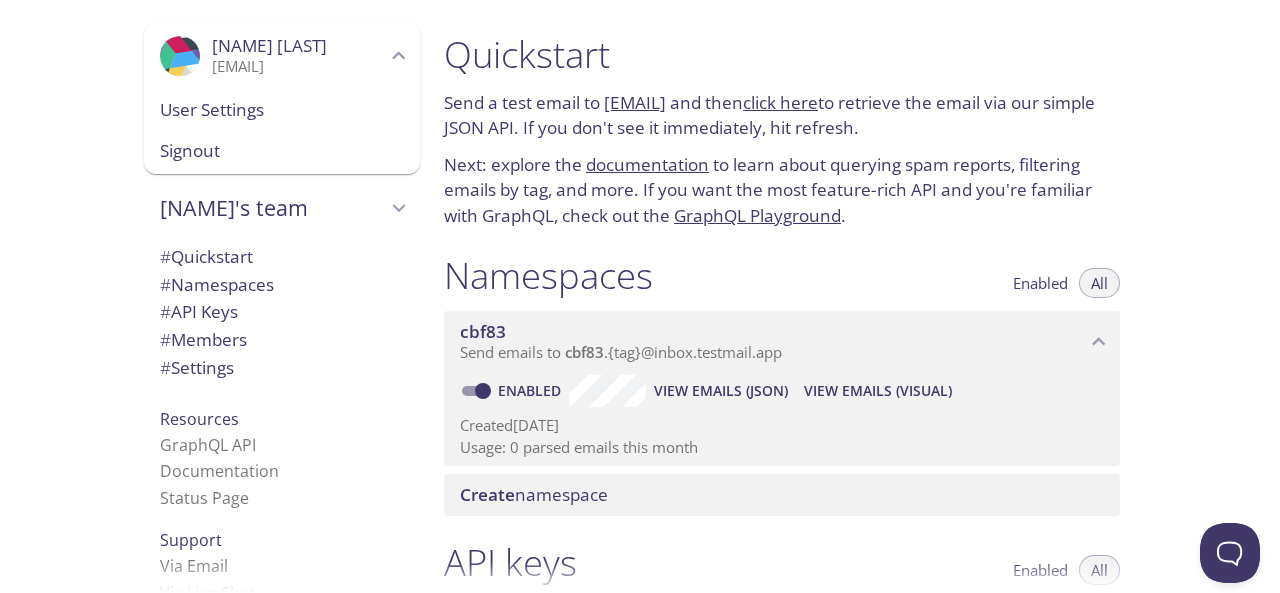 click on "Quickstart" at bounding box center (782, 54) 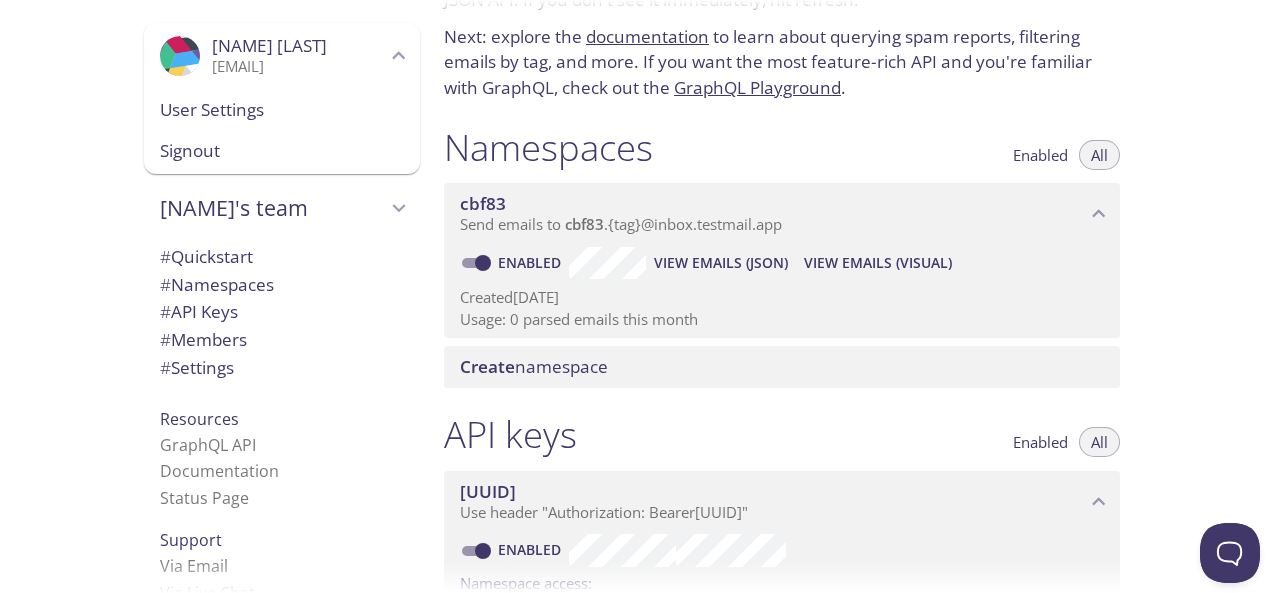 scroll, scrollTop: 0, scrollLeft: 0, axis: both 